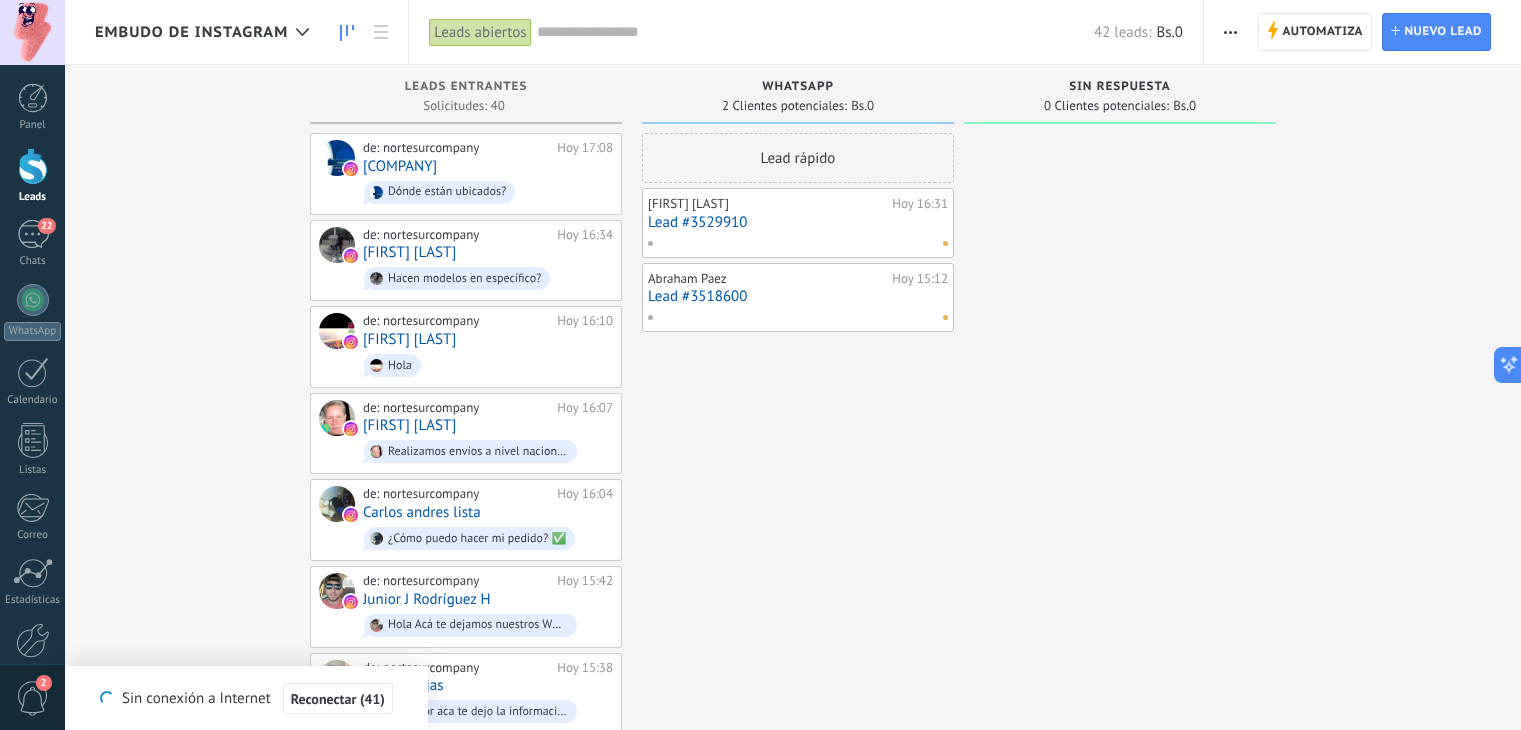 scroll, scrollTop: 0, scrollLeft: 0, axis: both 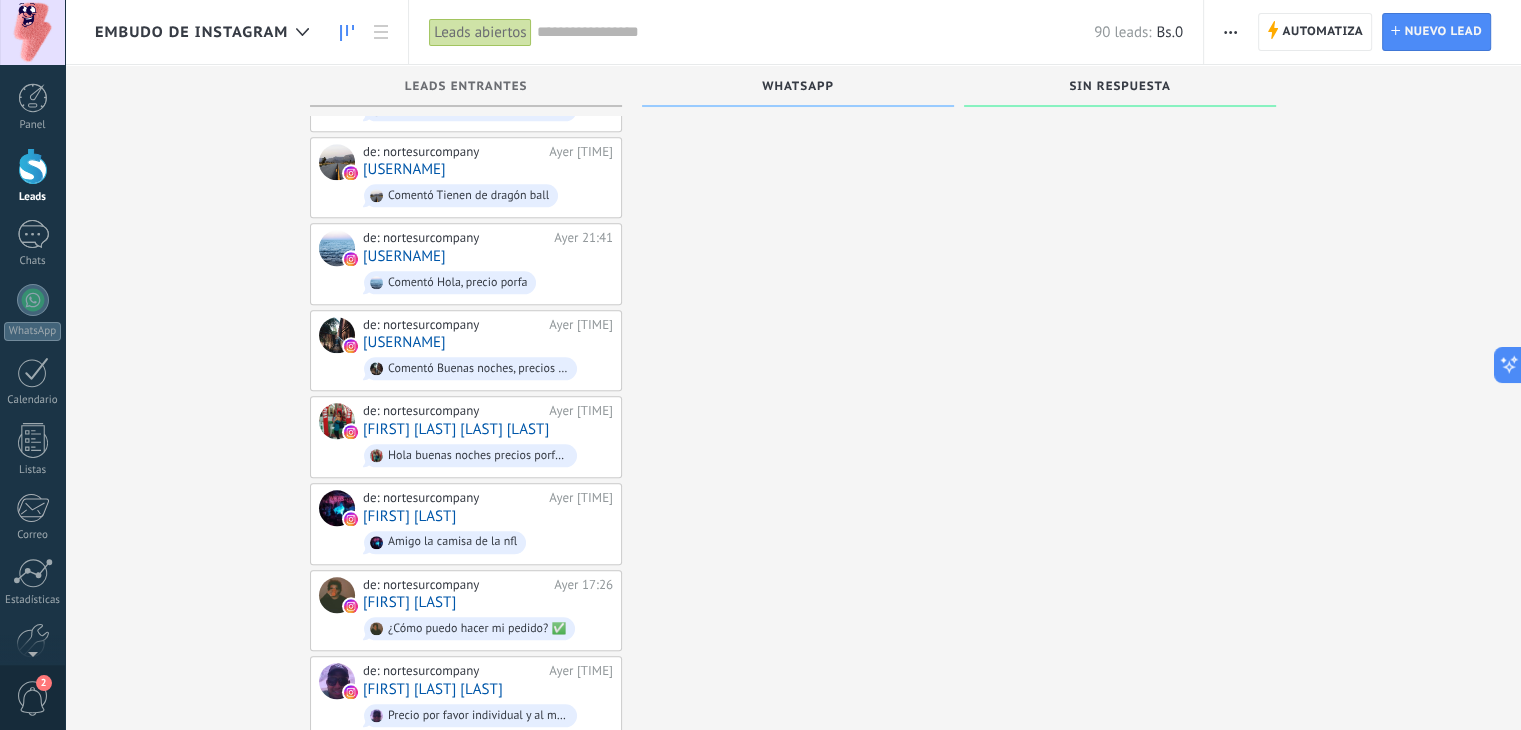 click at bounding box center (32, 32) 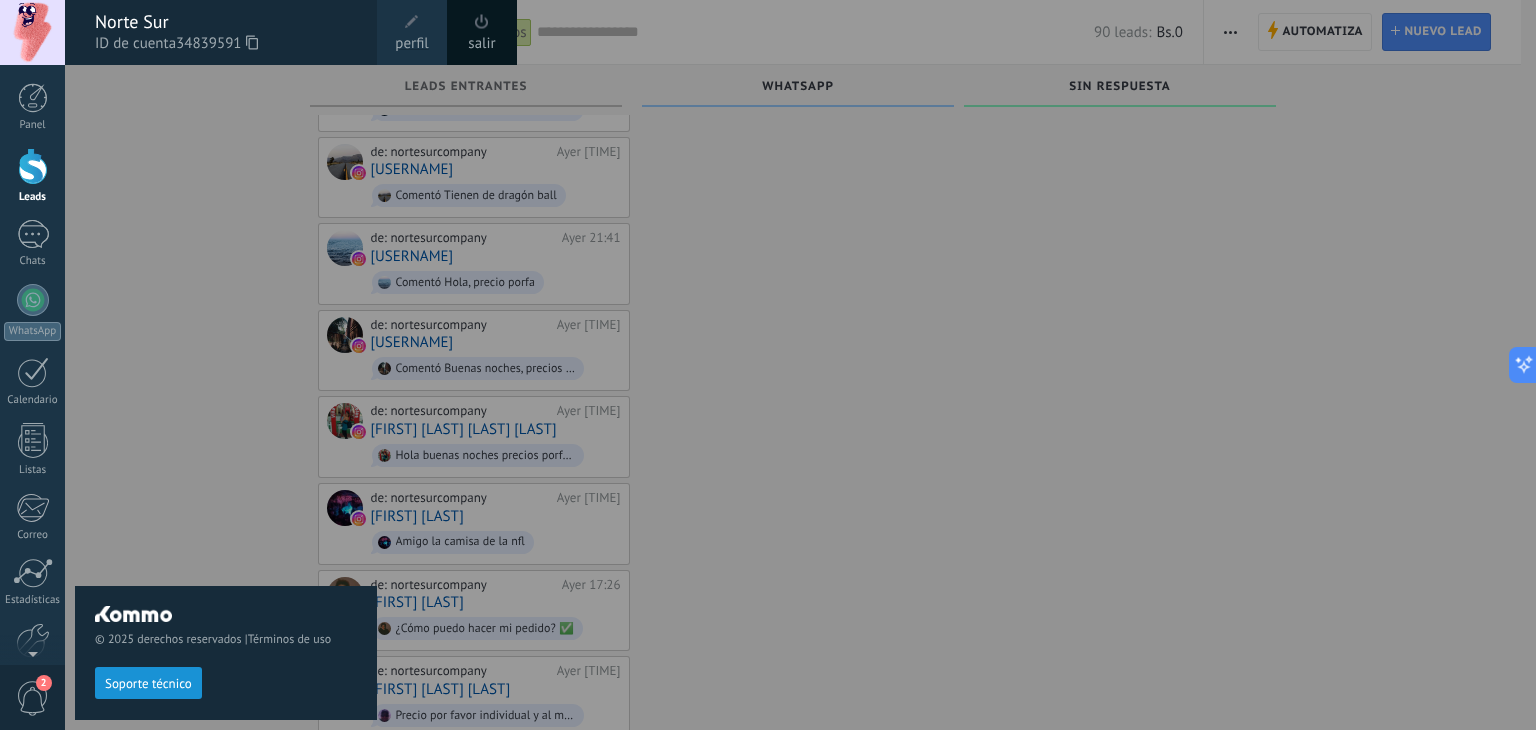 click on "©  2025  derechos reservados |  Términos de uso
Soporte técnico" at bounding box center (226, 397) 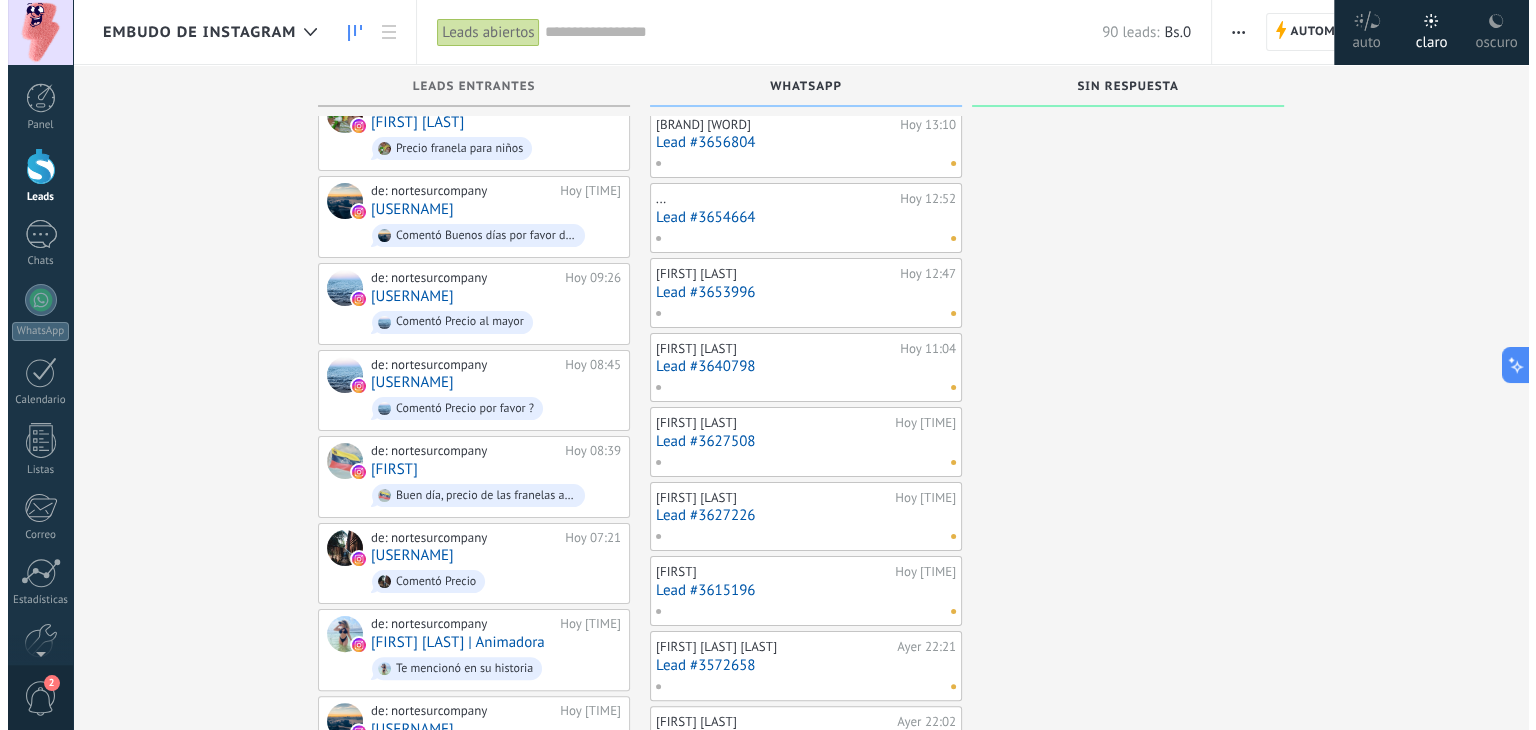 scroll, scrollTop: 0, scrollLeft: 0, axis: both 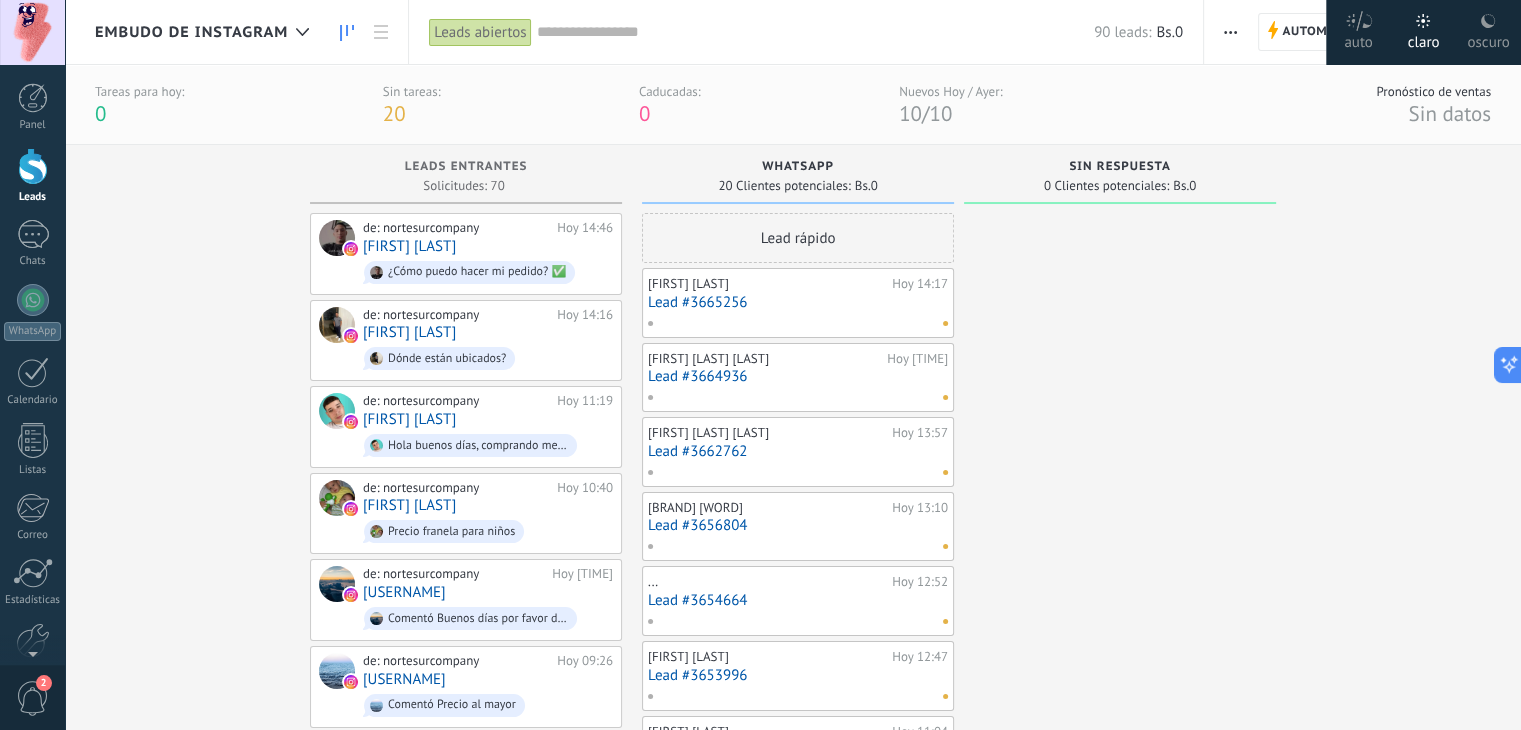 click on "Lead #3665256" at bounding box center [798, 302] 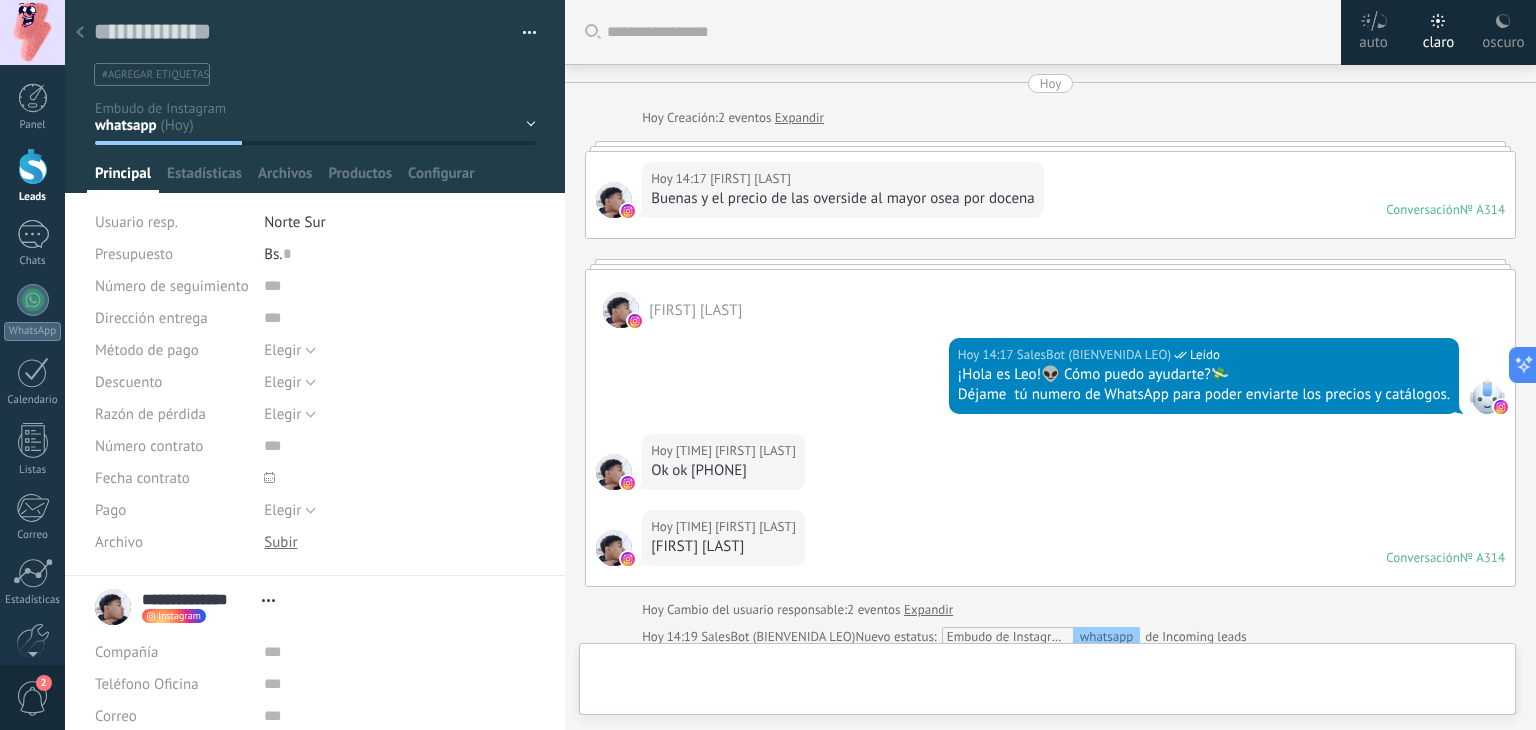 scroll, scrollTop: 29, scrollLeft: 0, axis: vertical 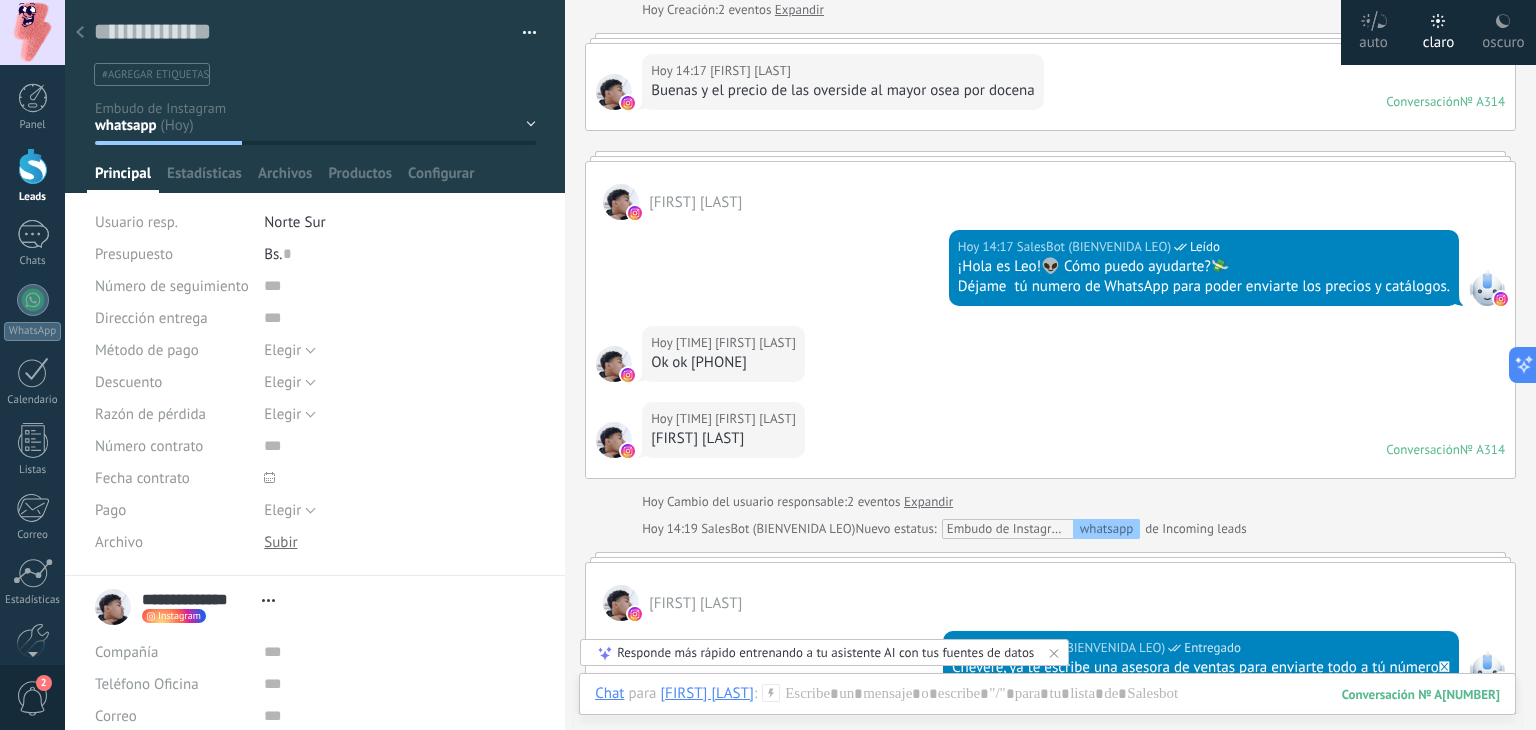 click at bounding box center [80, 33] 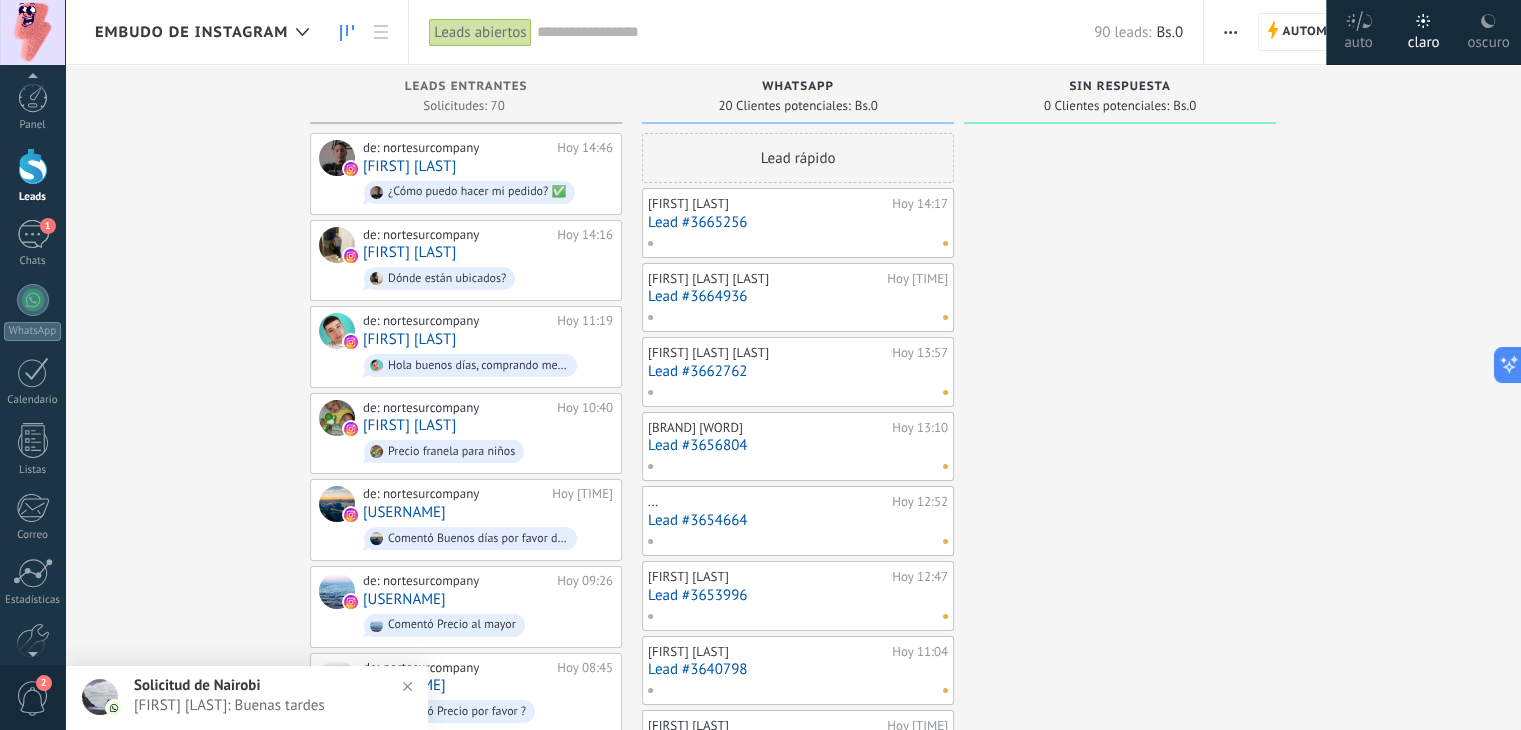 scroll, scrollTop: 101, scrollLeft: 0, axis: vertical 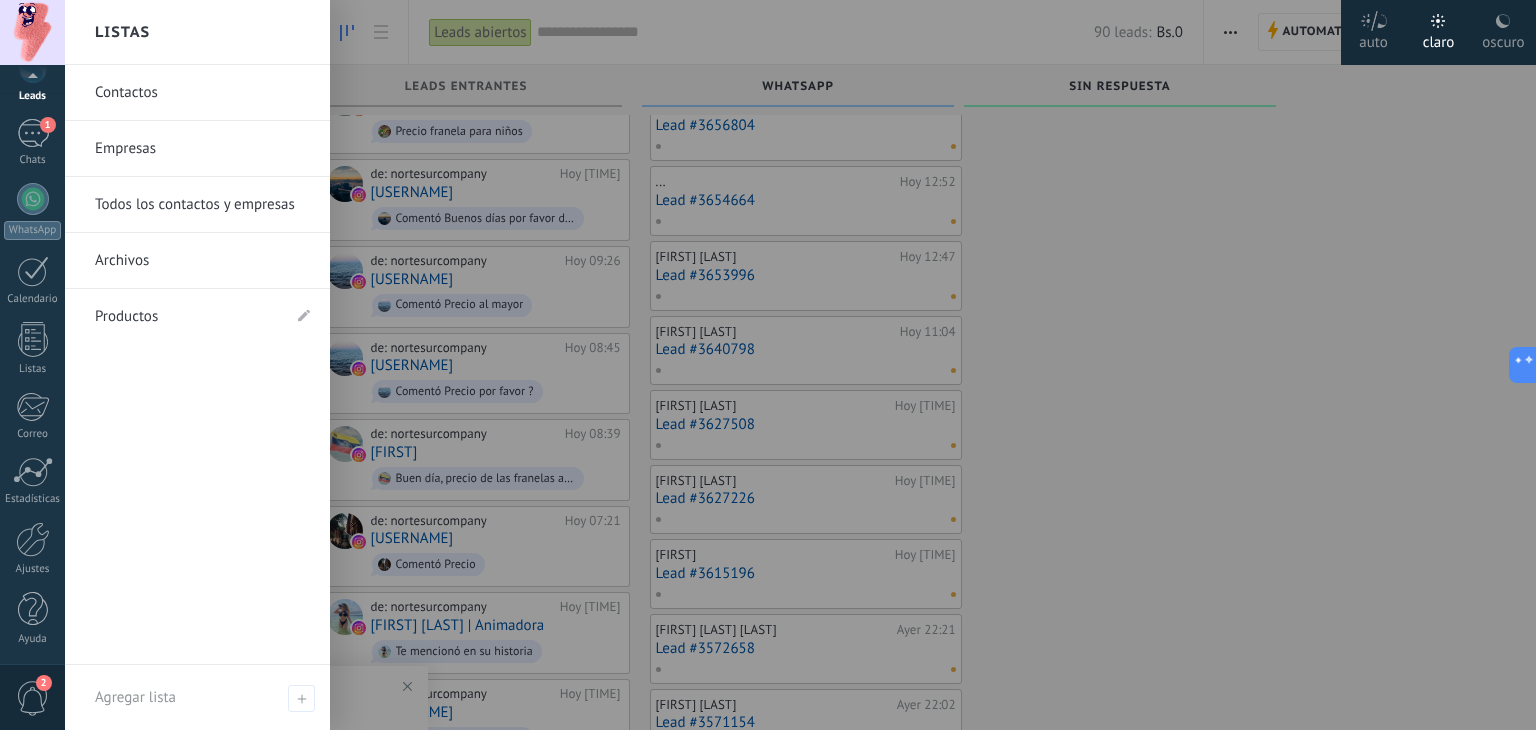 click at bounding box center [33, 539] 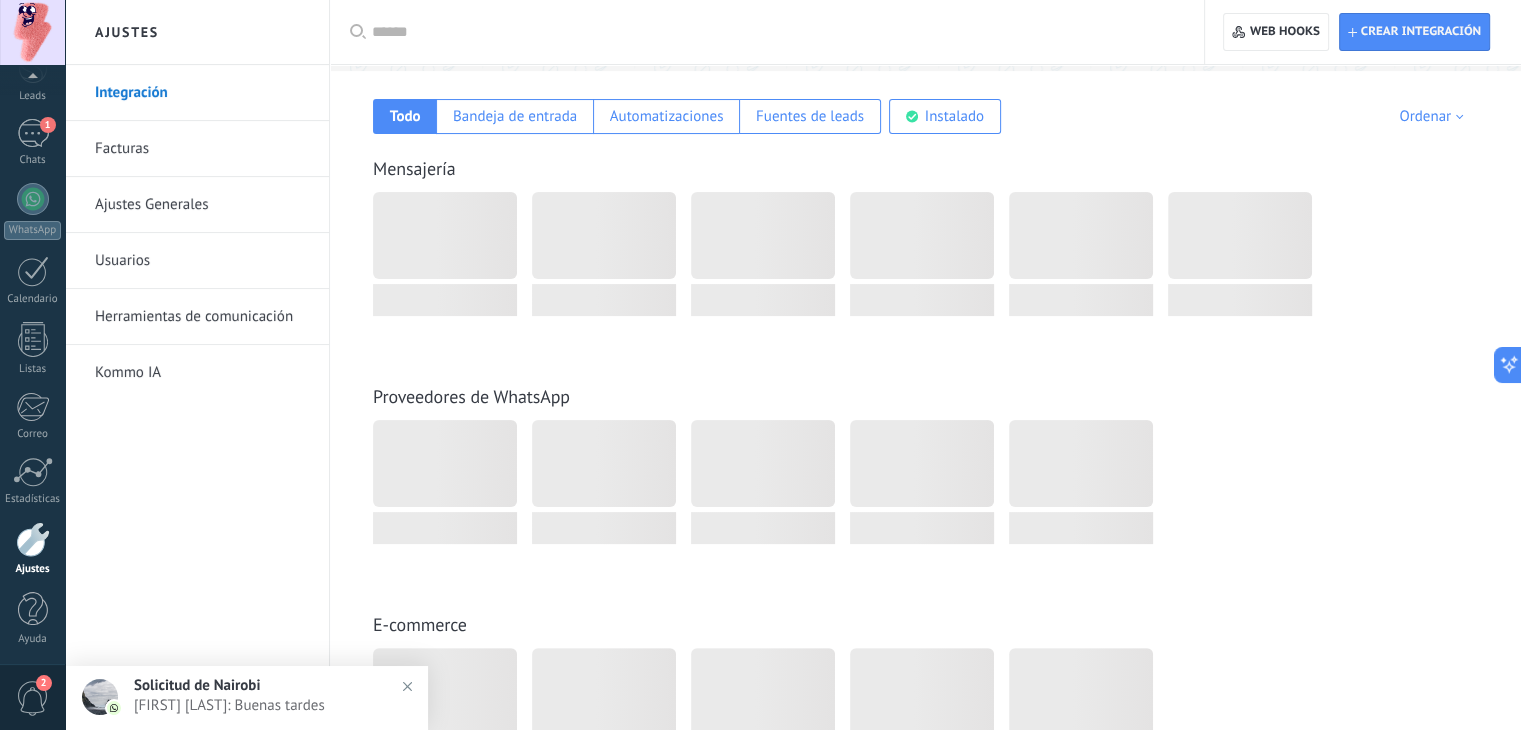 scroll, scrollTop: 0, scrollLeft: 0, axis: both 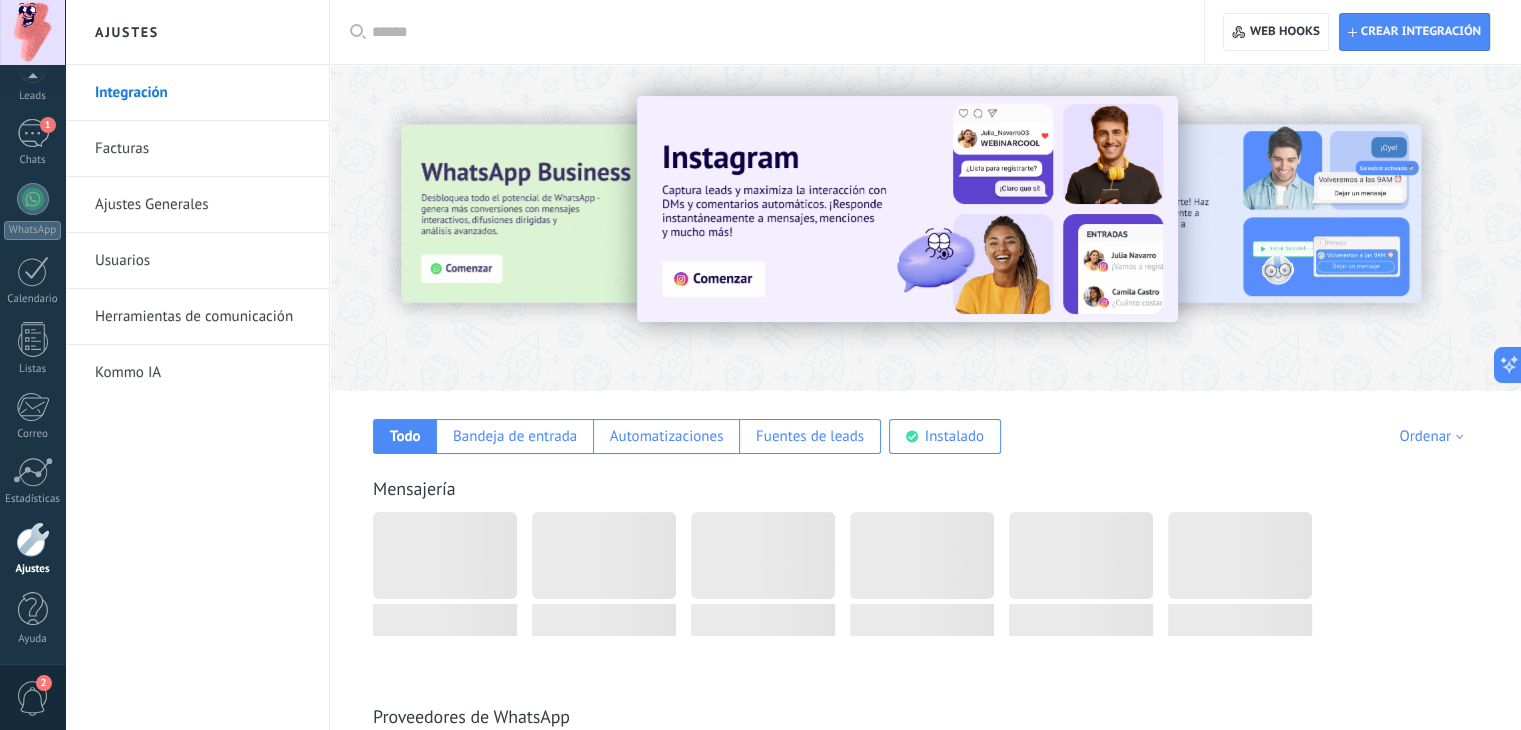 click on "Herramientas de comunicación" at bounding box center [202, 317] 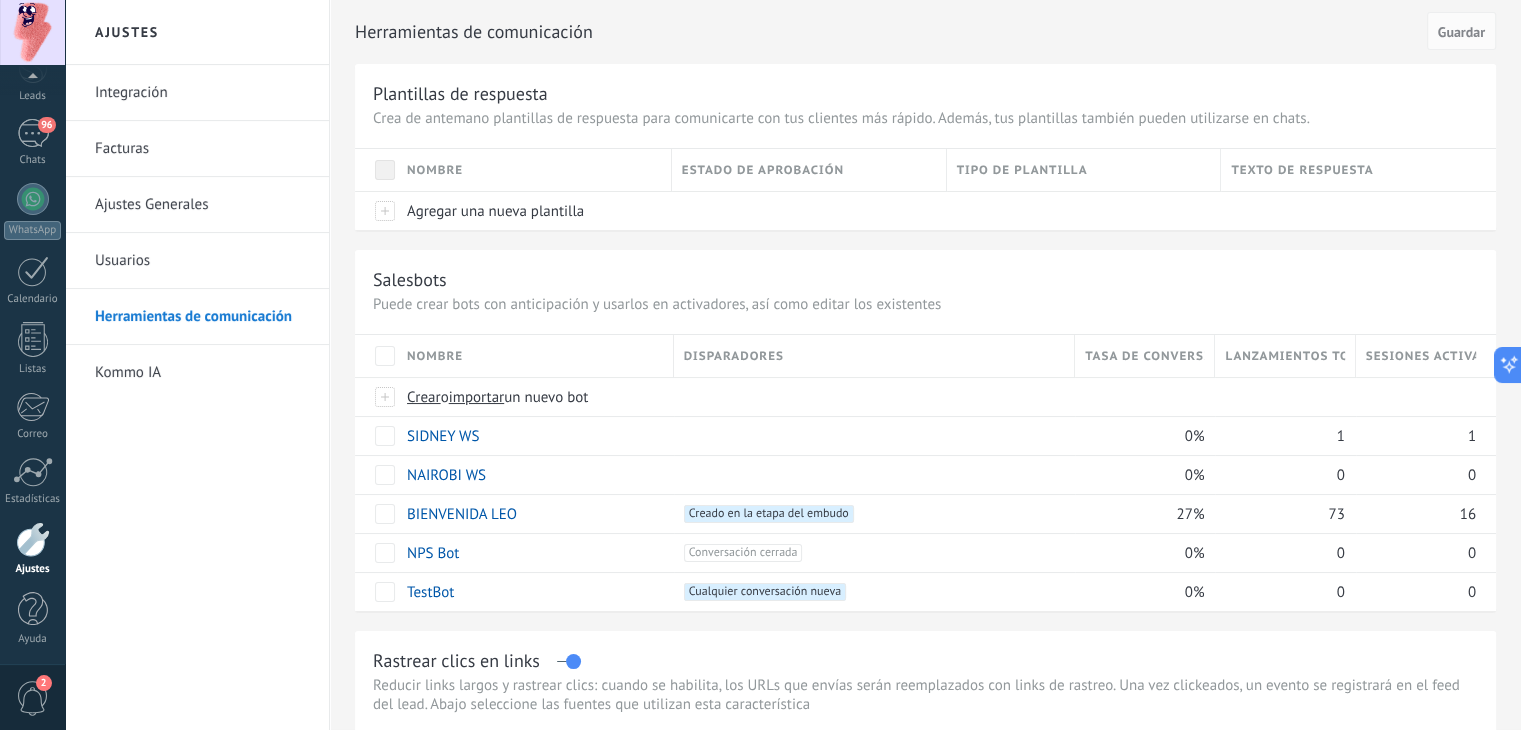 click on "Herramientas de comunicación" at bounding box center [202, 317] 